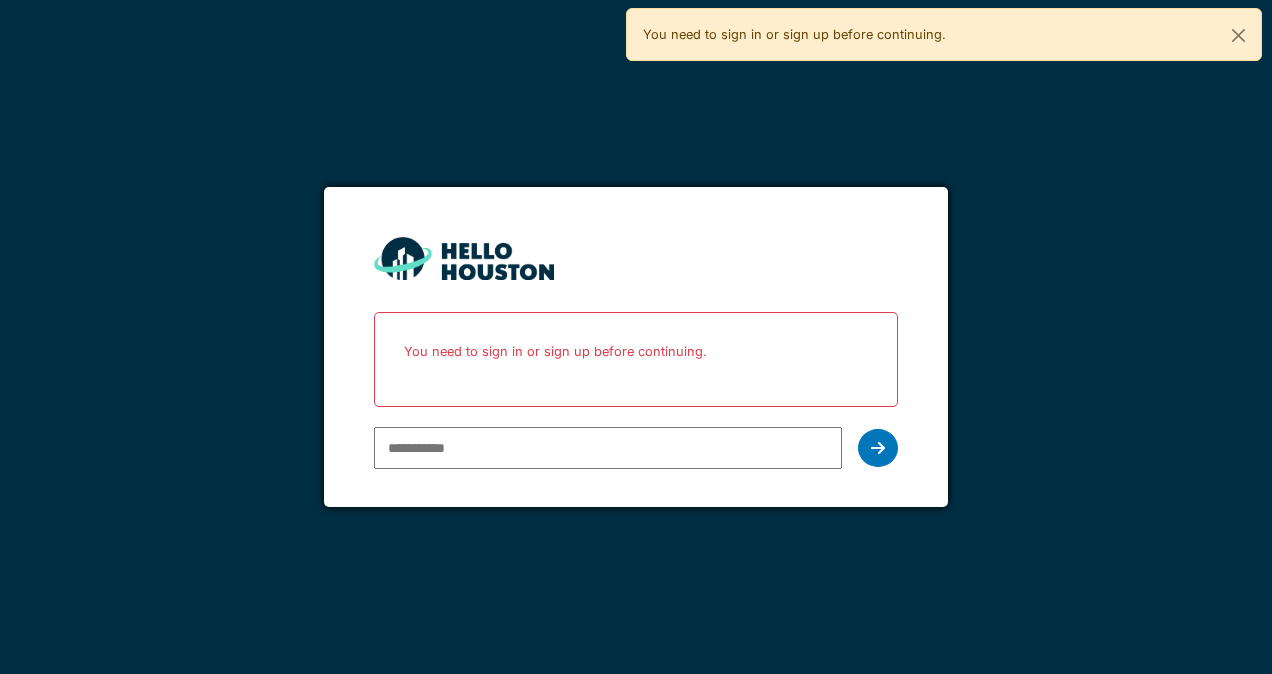 scroll, scrollTop: 0, scrollLeft: 0, axis: both 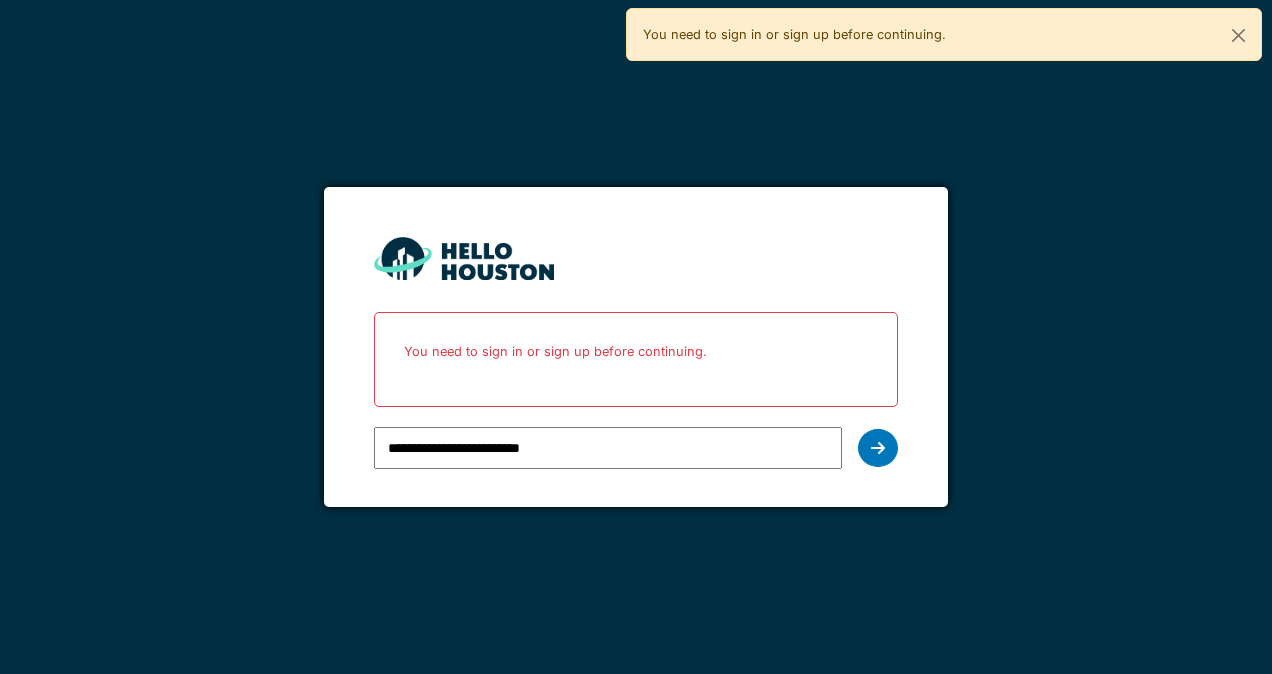 click at bounding box center [878, 448] 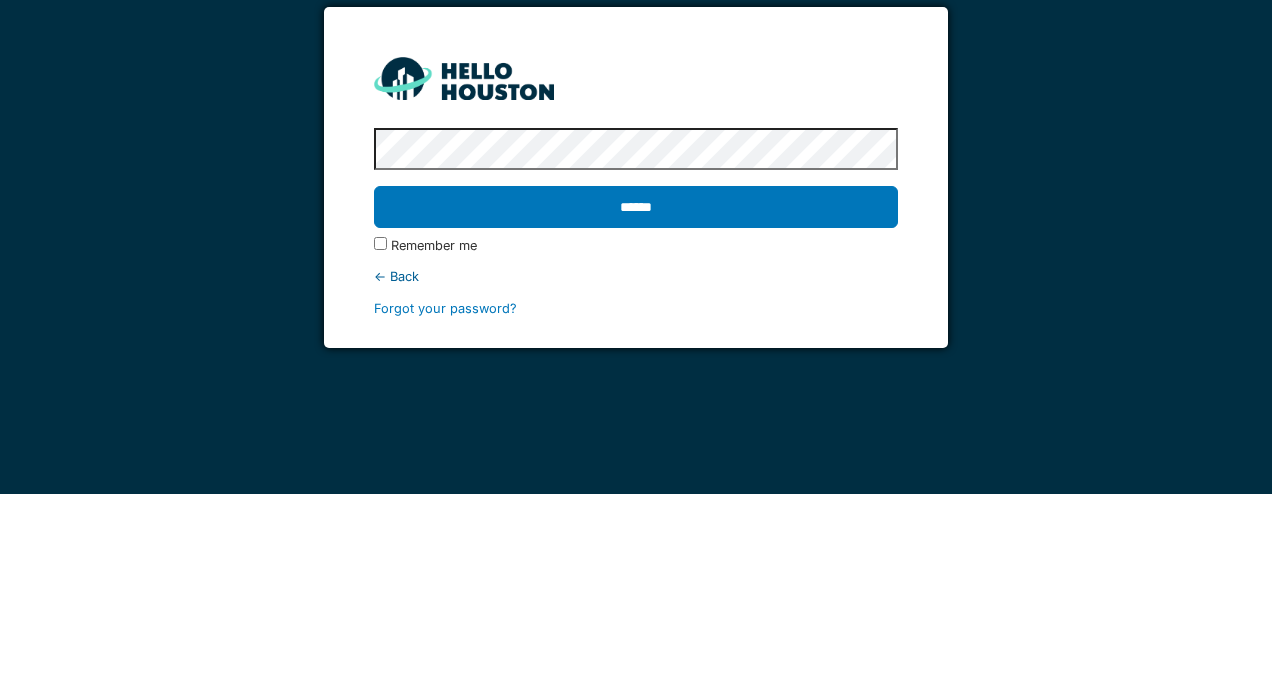 click on "******" at bounding box center (635, 387) 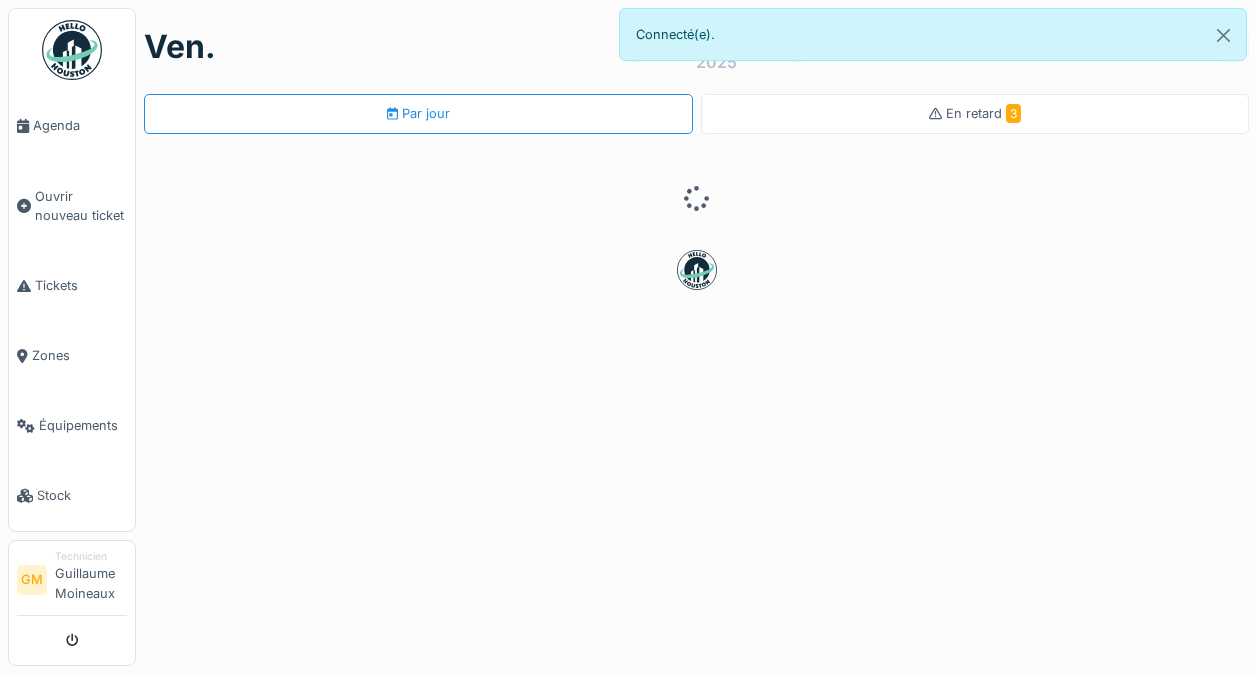 scroll, scrollTop: 0, scrollLeft: 0, axis: both 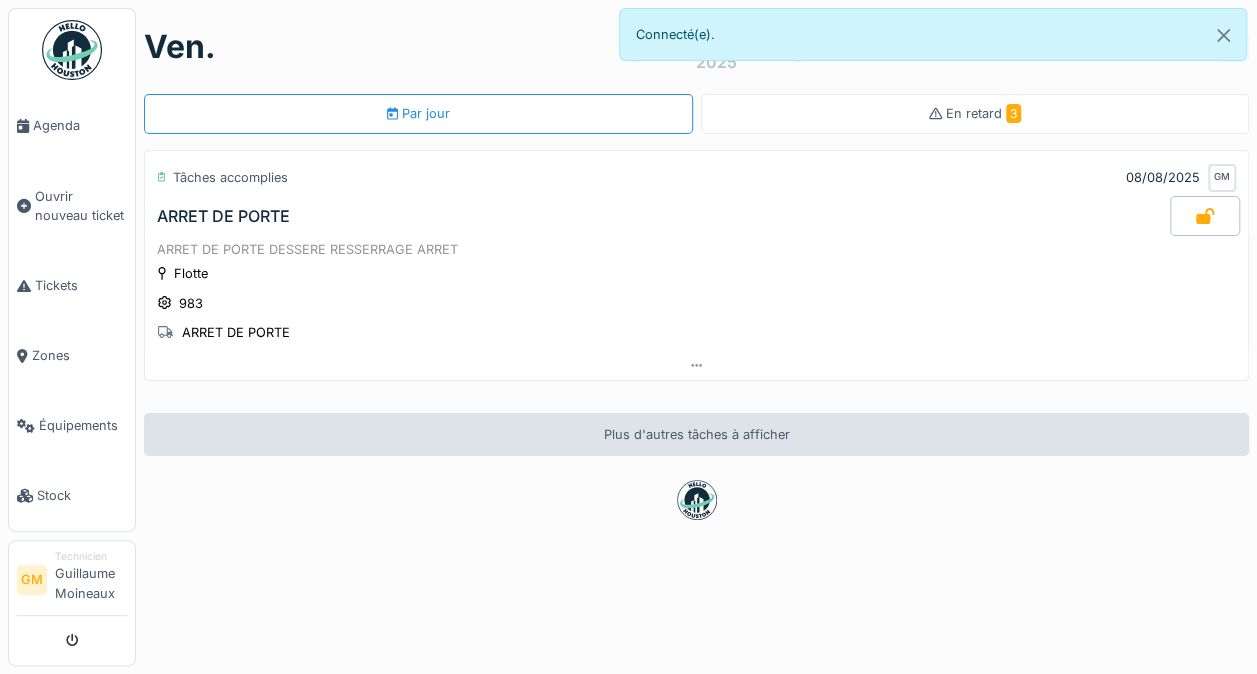 click on "Ouvrir nouveau ticket" at bounding box center [81, 206] 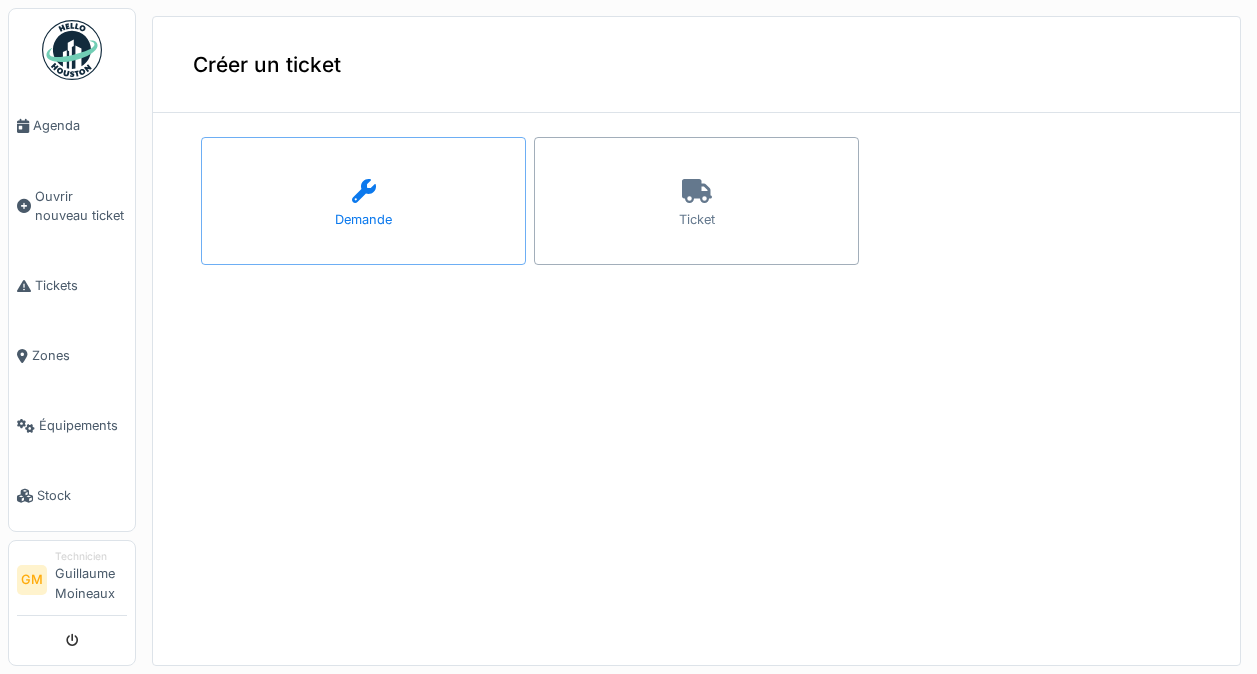 scroll, scrollTop: 0, scrollLeft: 0, axis: both 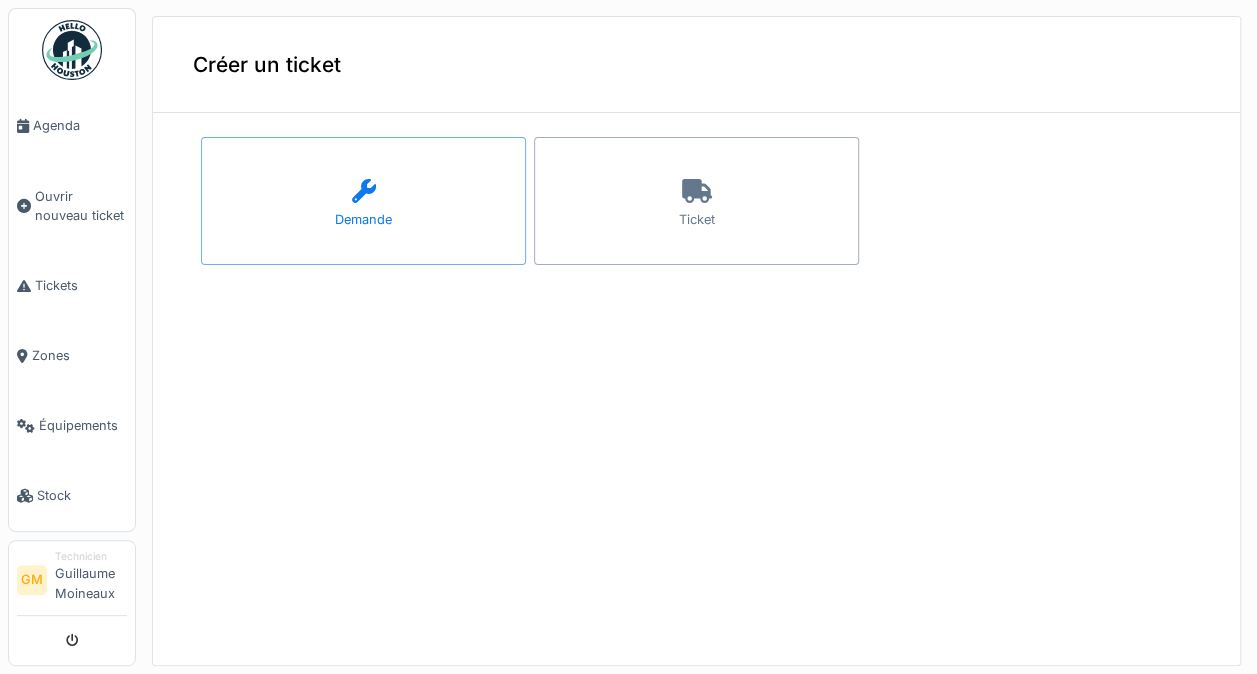 click at bounding box center [364, 192] 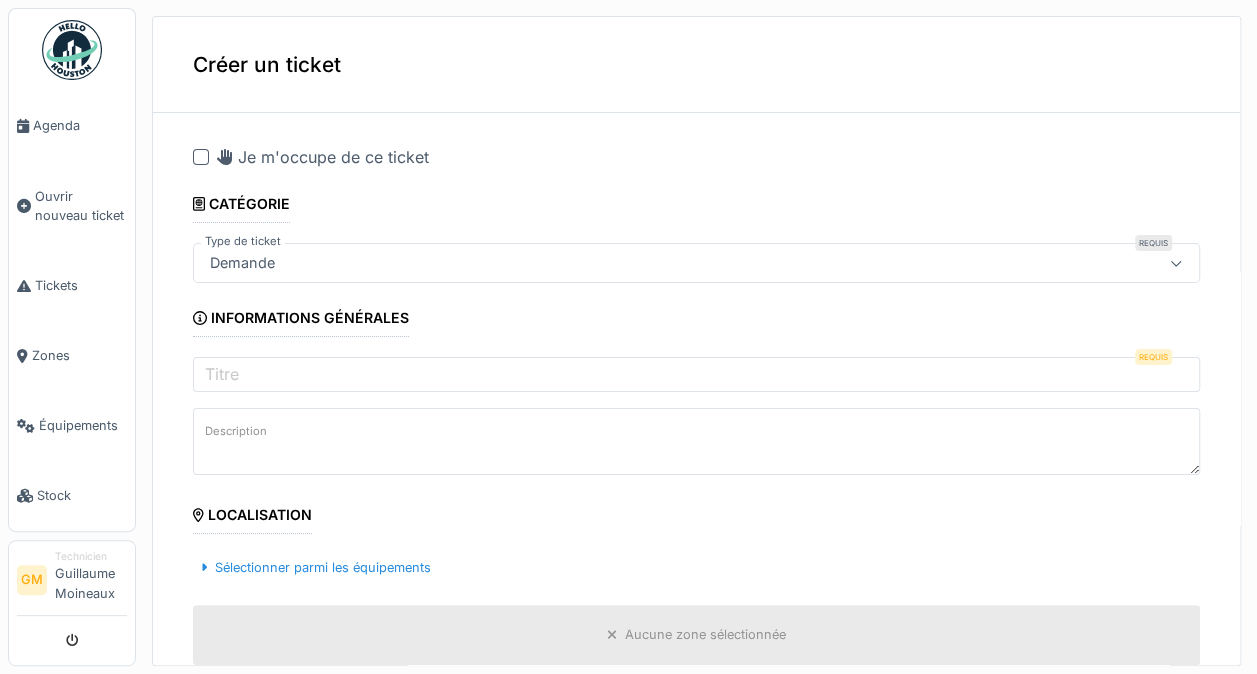 click on "Ouvrir nouveau ticket" at bounding box center (81, 206) 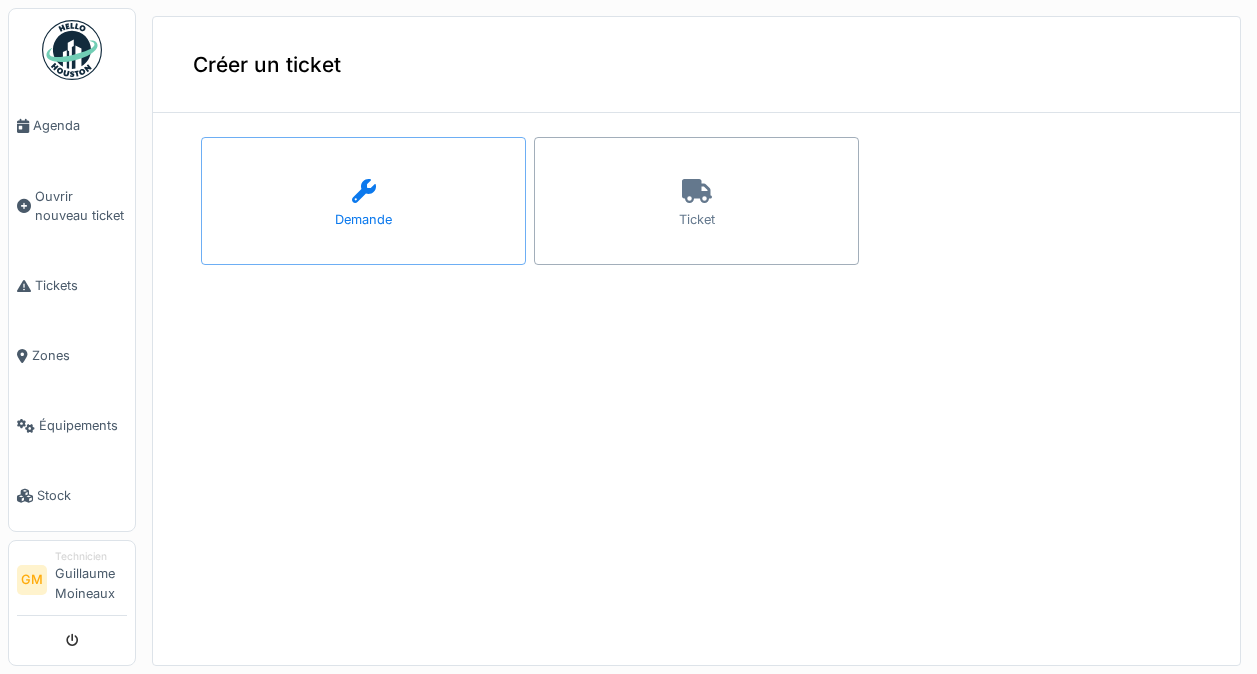 scroll, scrollTop: 0, scrollLeft: 0, axis: both 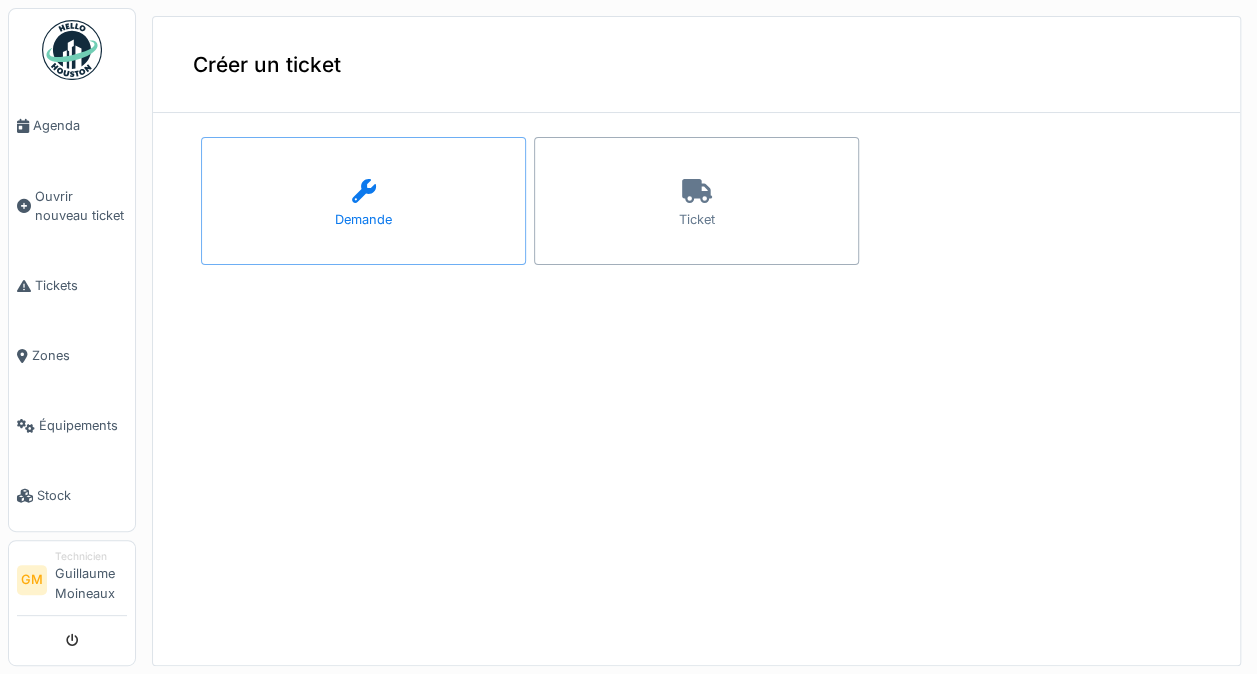 click on "Ticket" at bounding box center (696, 201) 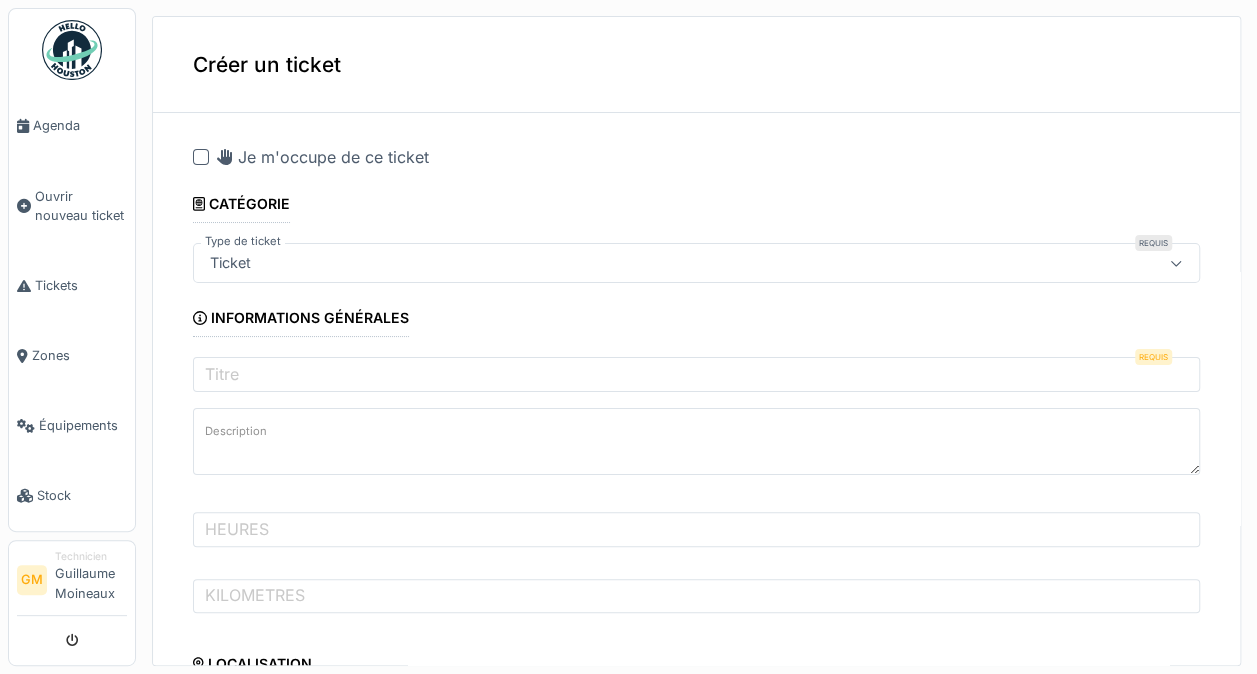 click at bounding box center [201, 157] 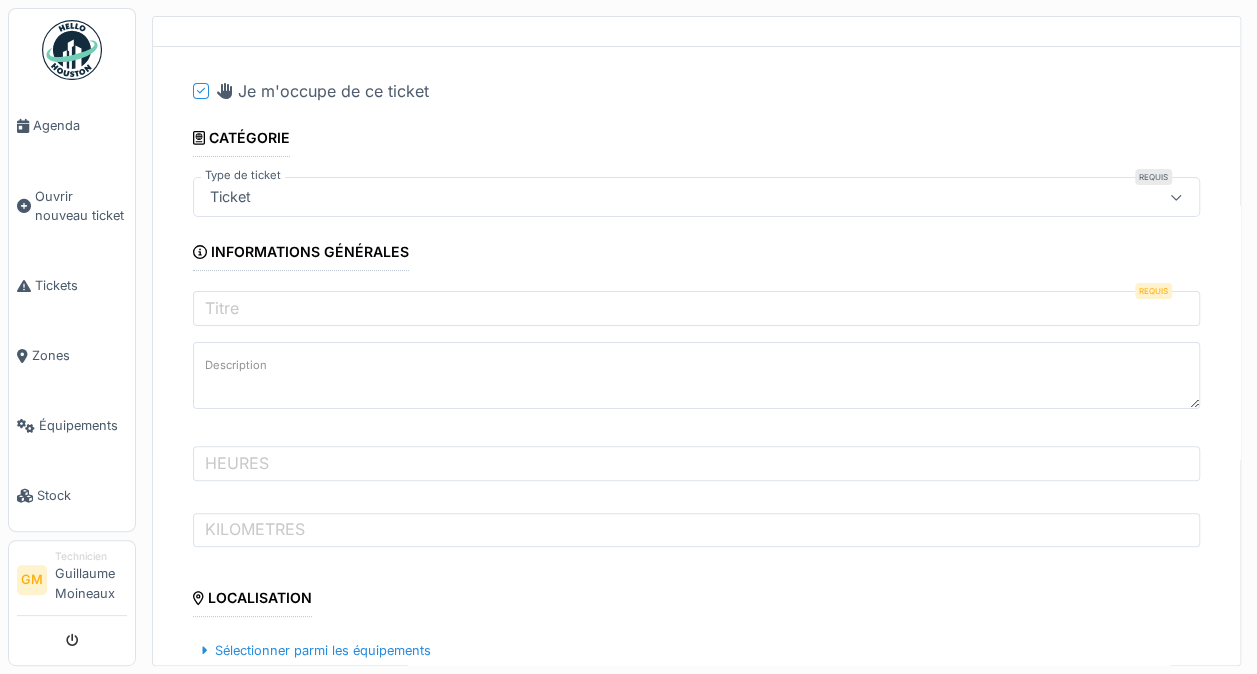 scroll, scrollTop: 62, scrollLeft: 0, axis: vertical 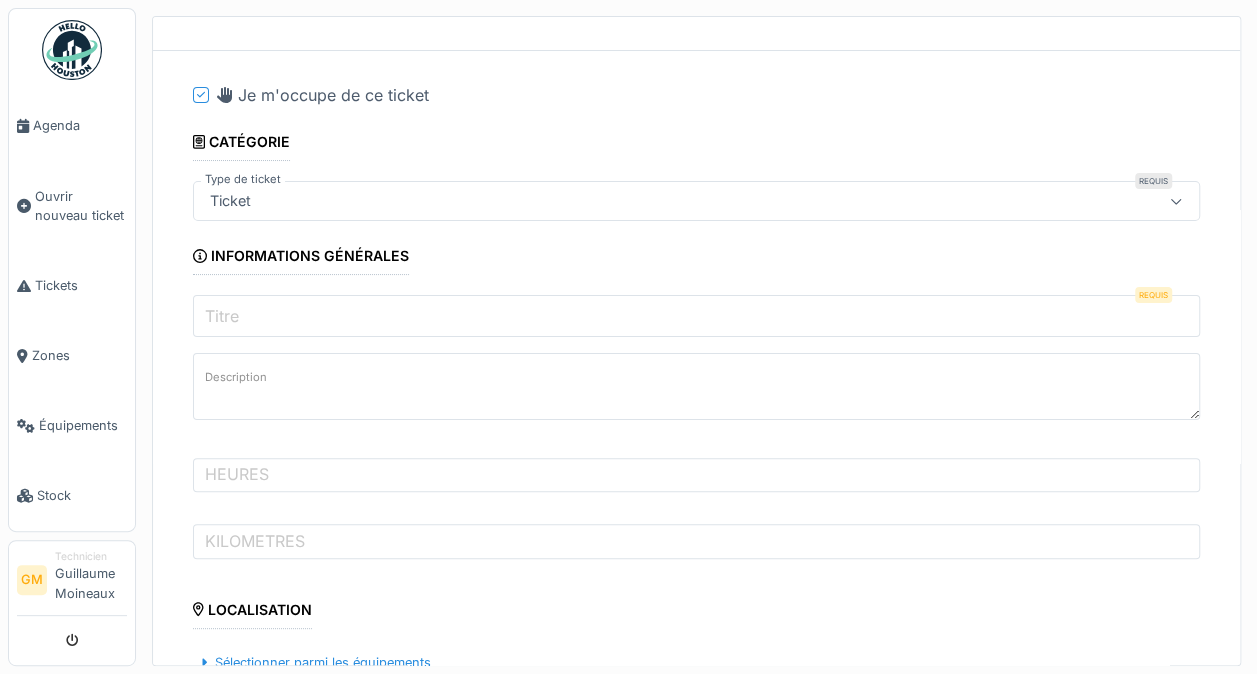 click on "Titre" at bounding box center [696, 316] 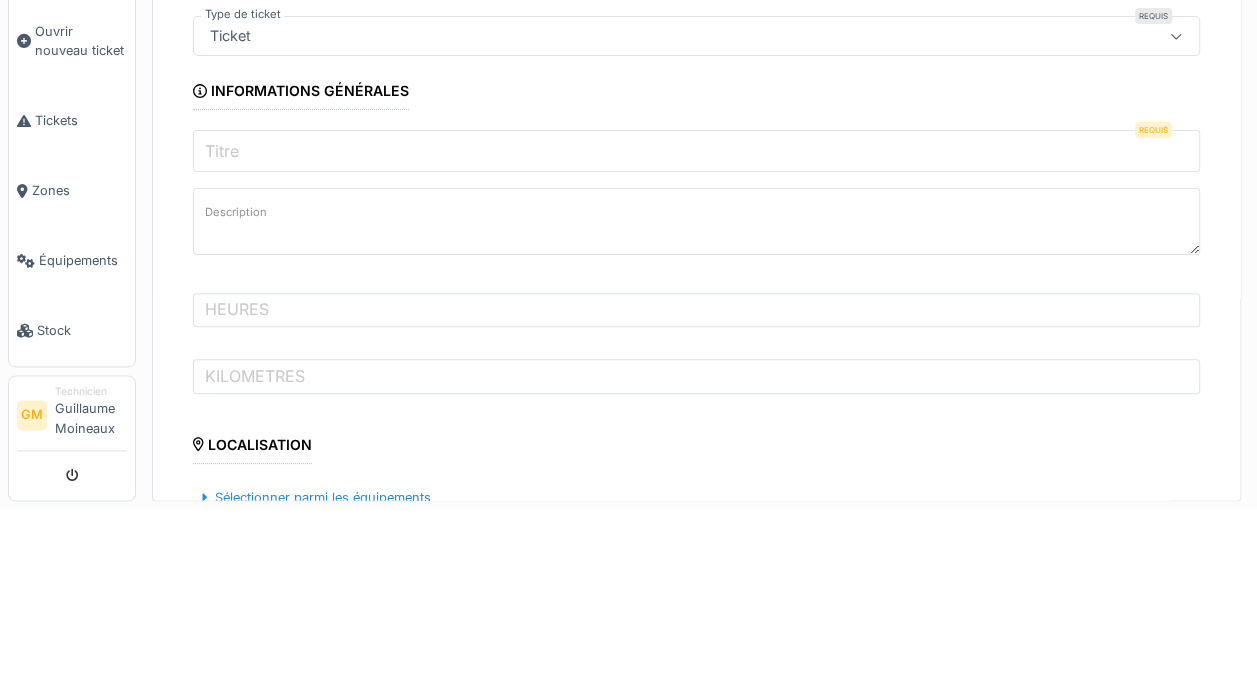 click on "Titre" at bounding box center (696, 316) 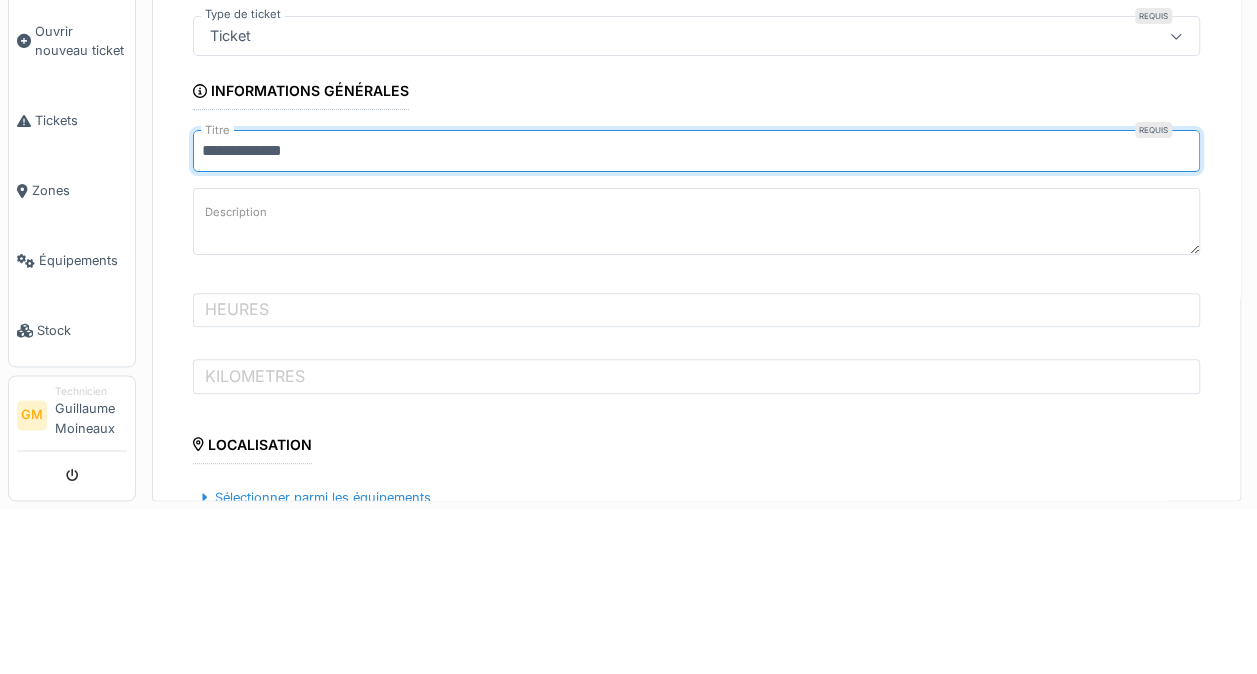 type on "**********" 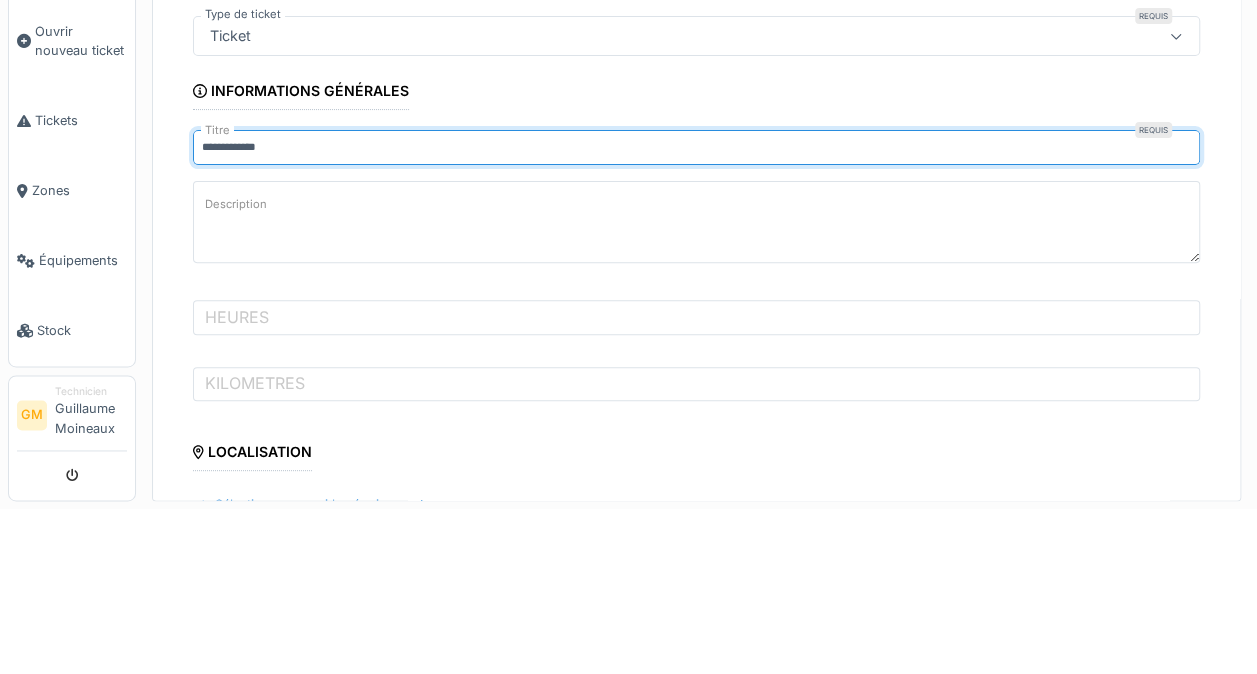 click on "Description" at bounding box center [696, 387] 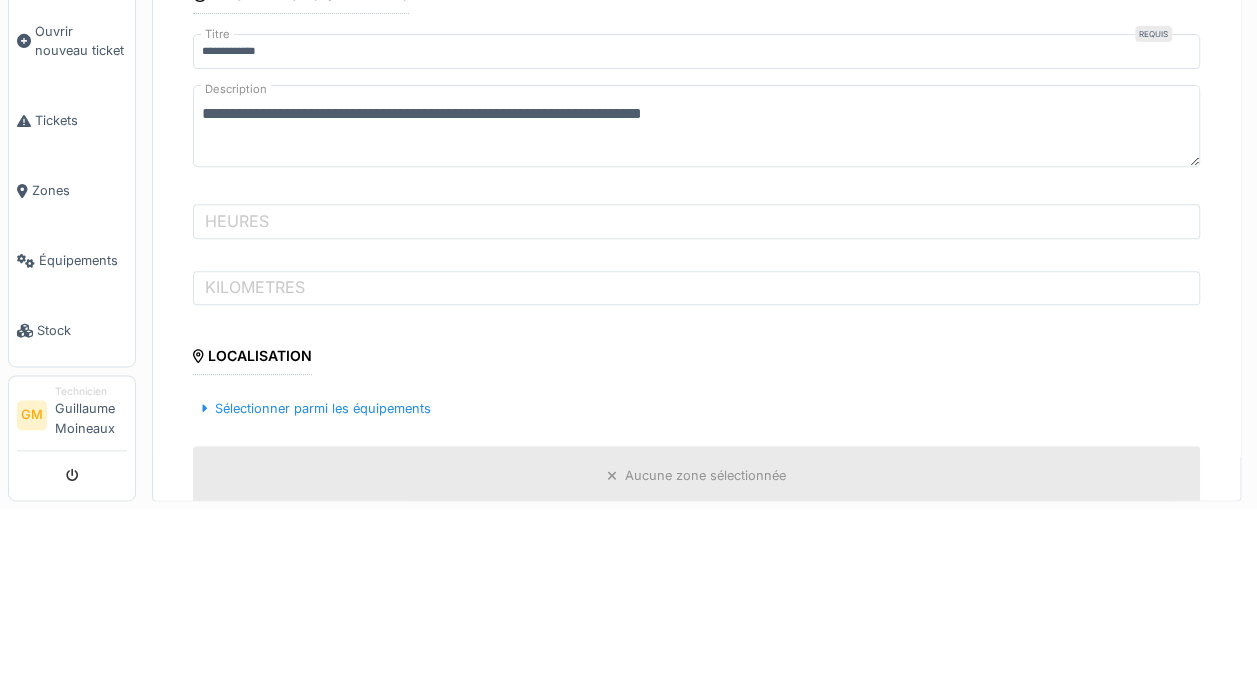 scroll, scrollTop: 161, scrollLeft: 0, axis: vertical 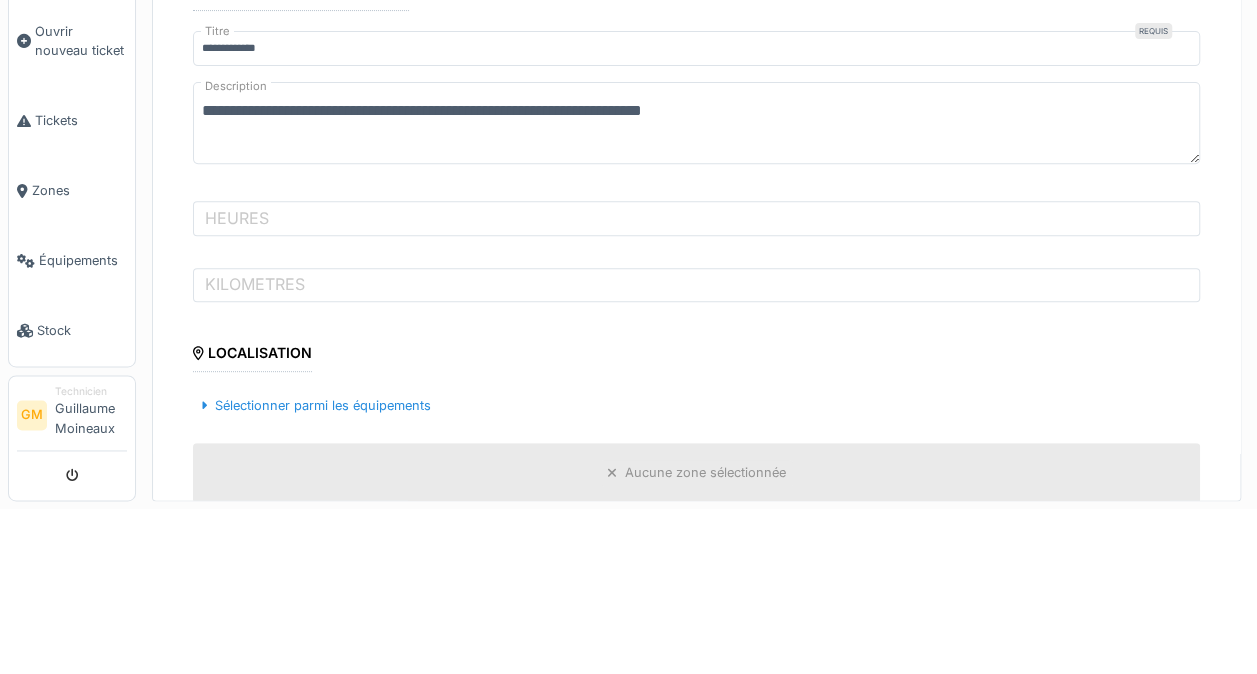 type on "**********" 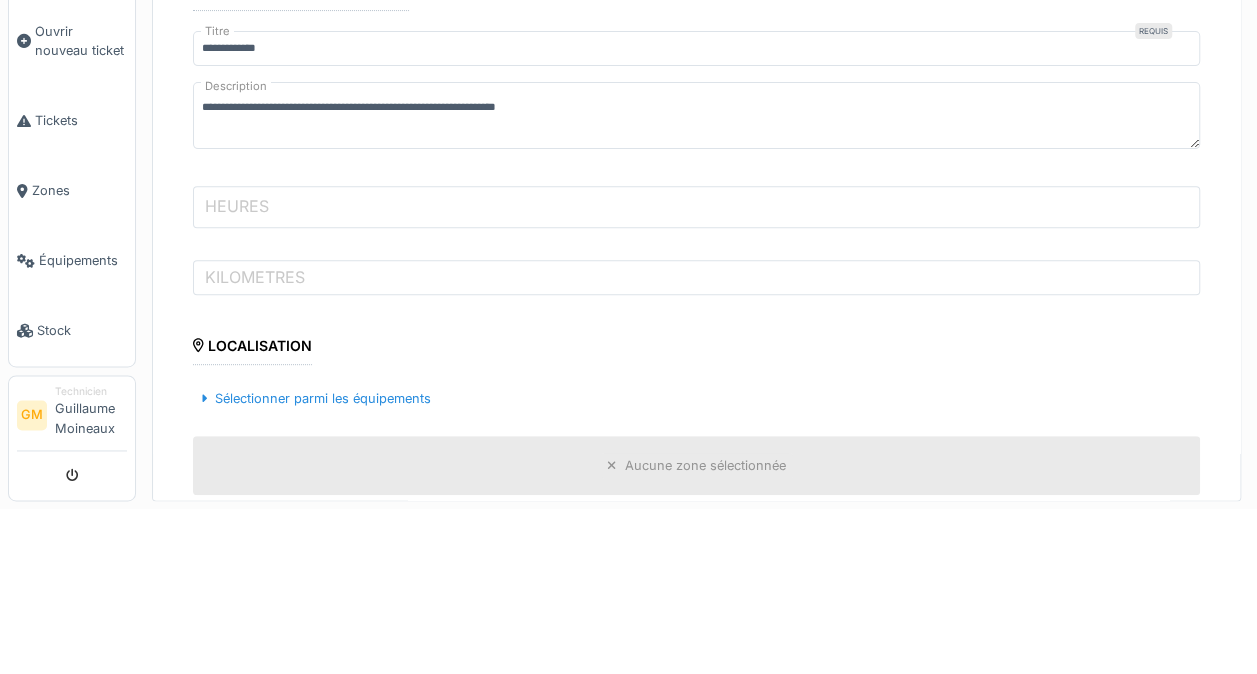 click on "HEURES" at bounding box center [696, 372] 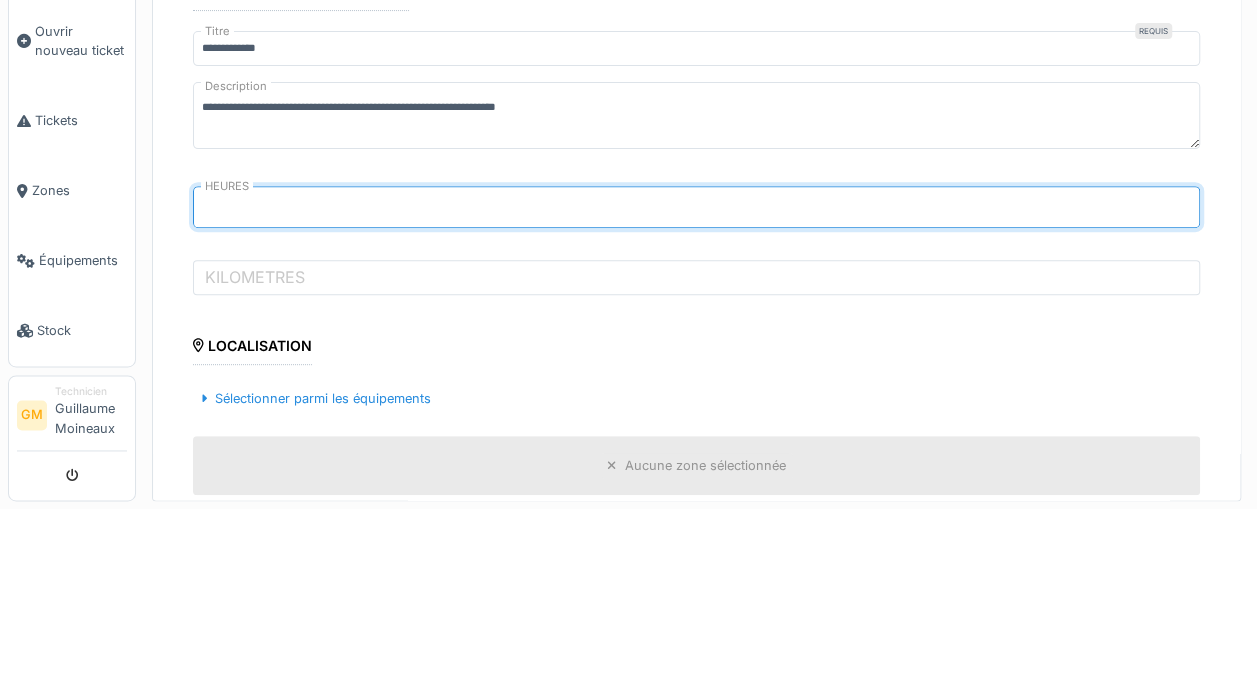 type on "*****" 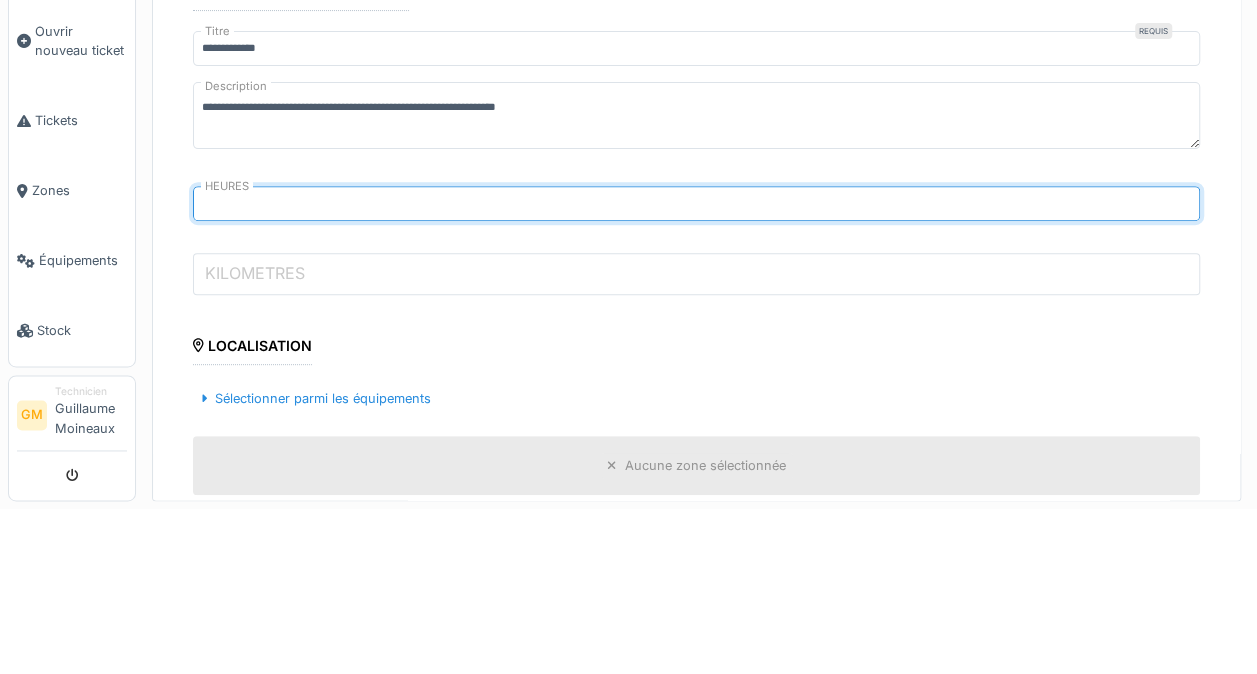click on "KILOMETRES" at bounding box center [696, 439] 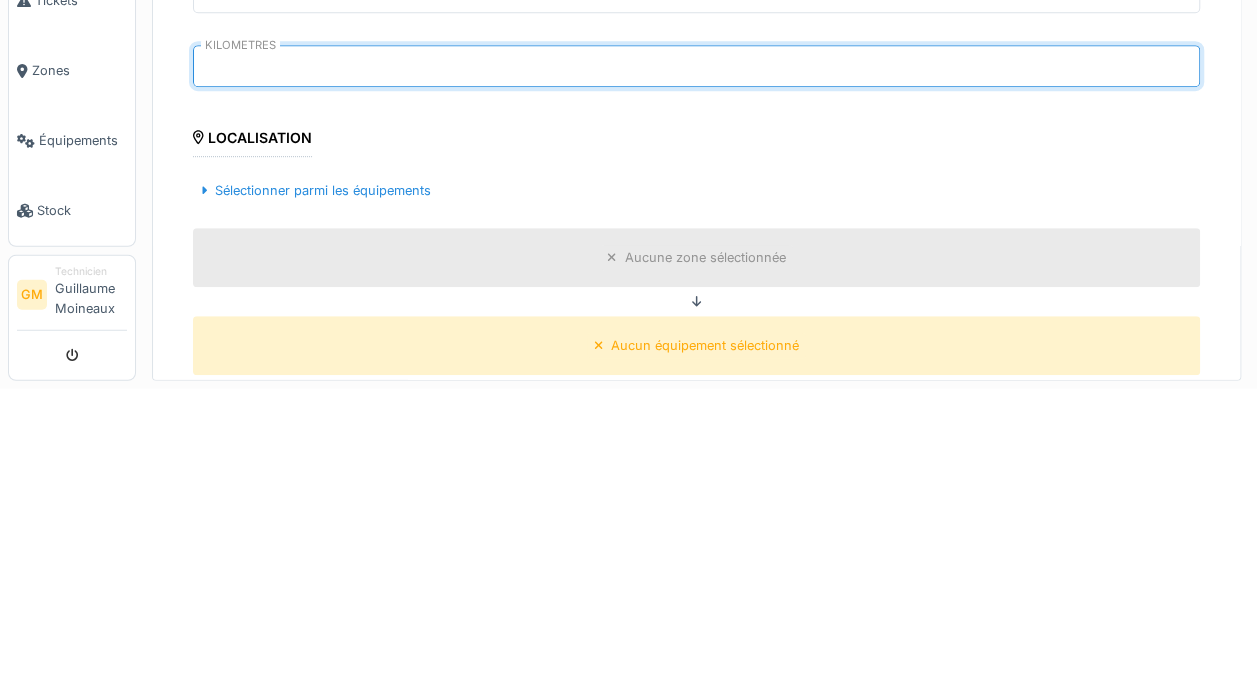 scroll, scrollTop: 270, scrollLeft: 0, axis: vertical 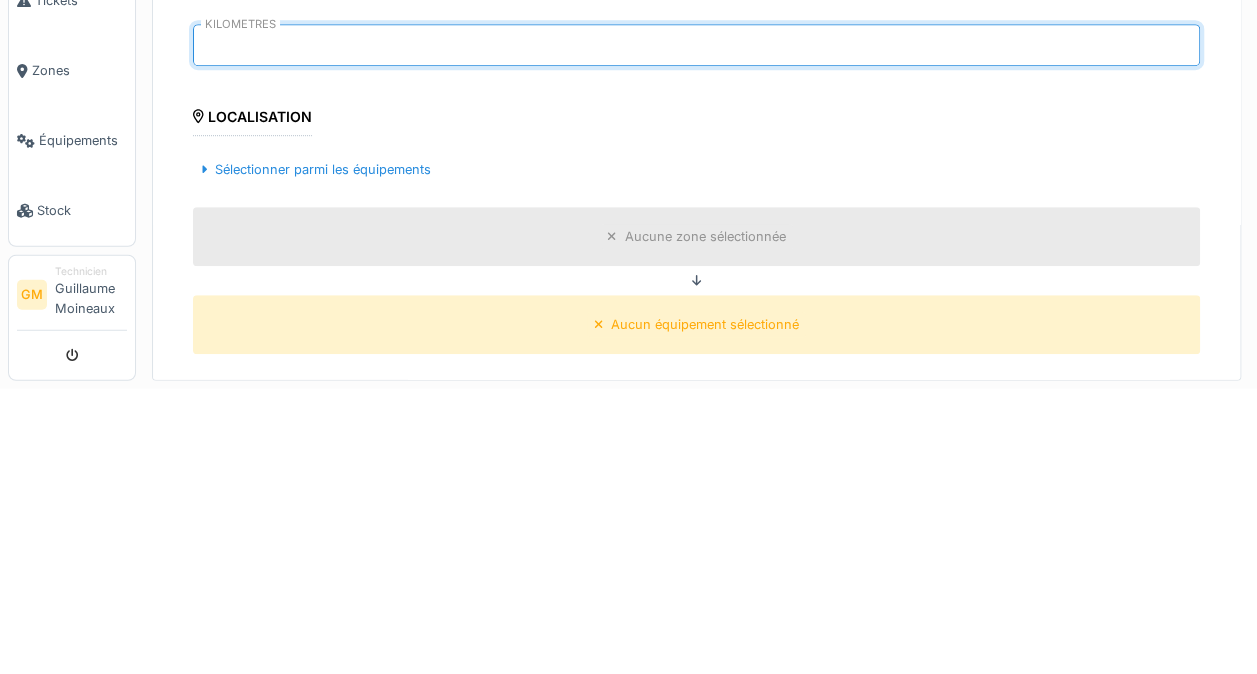 type on "******" 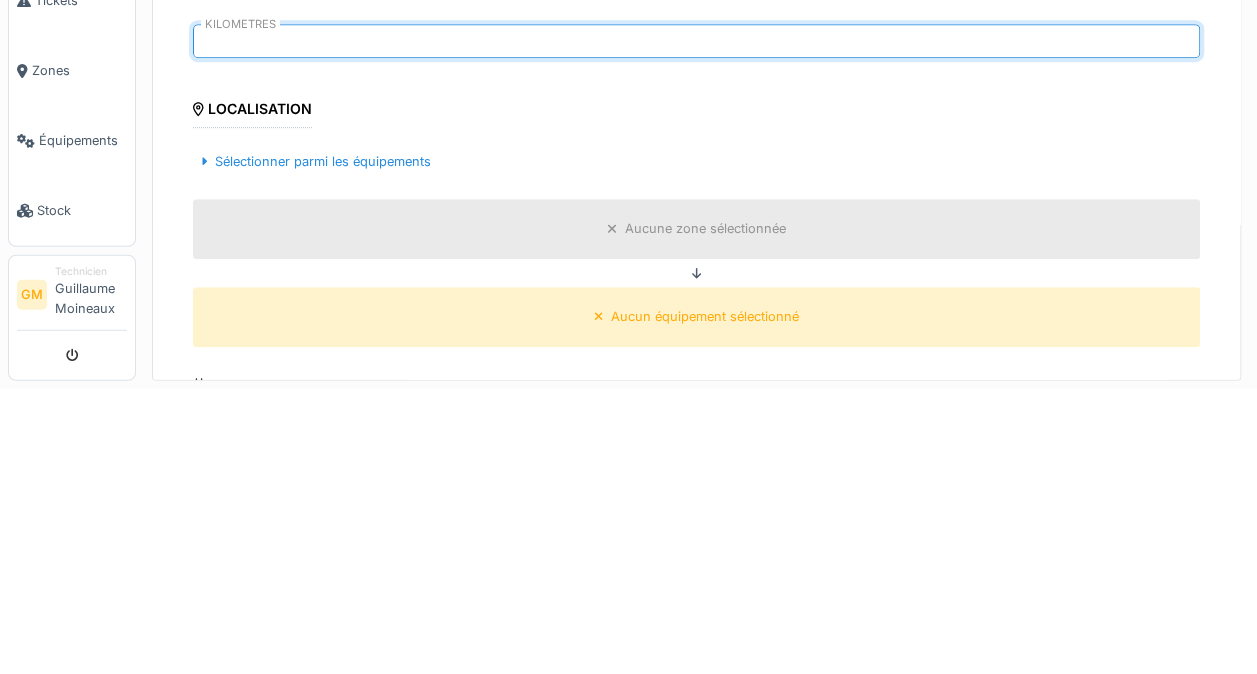 click on "Sélectionner parmi les équipements" at bounding box center [316, 446] 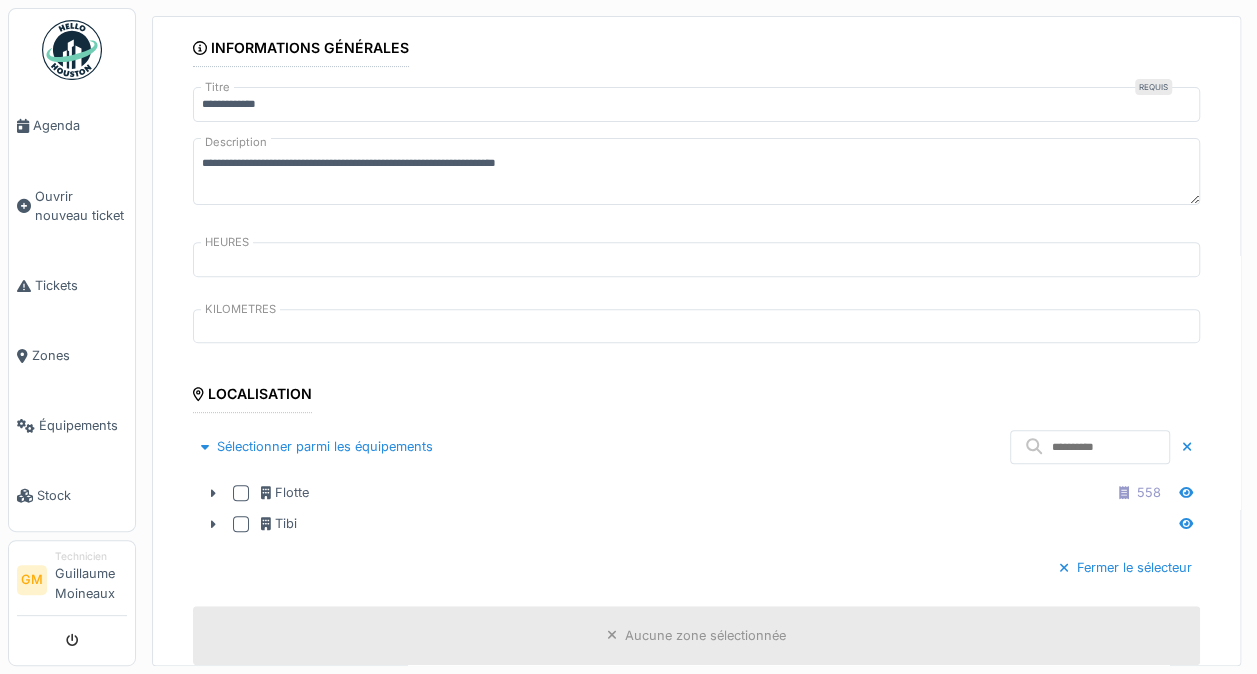 click at bounding box center (241, 493) 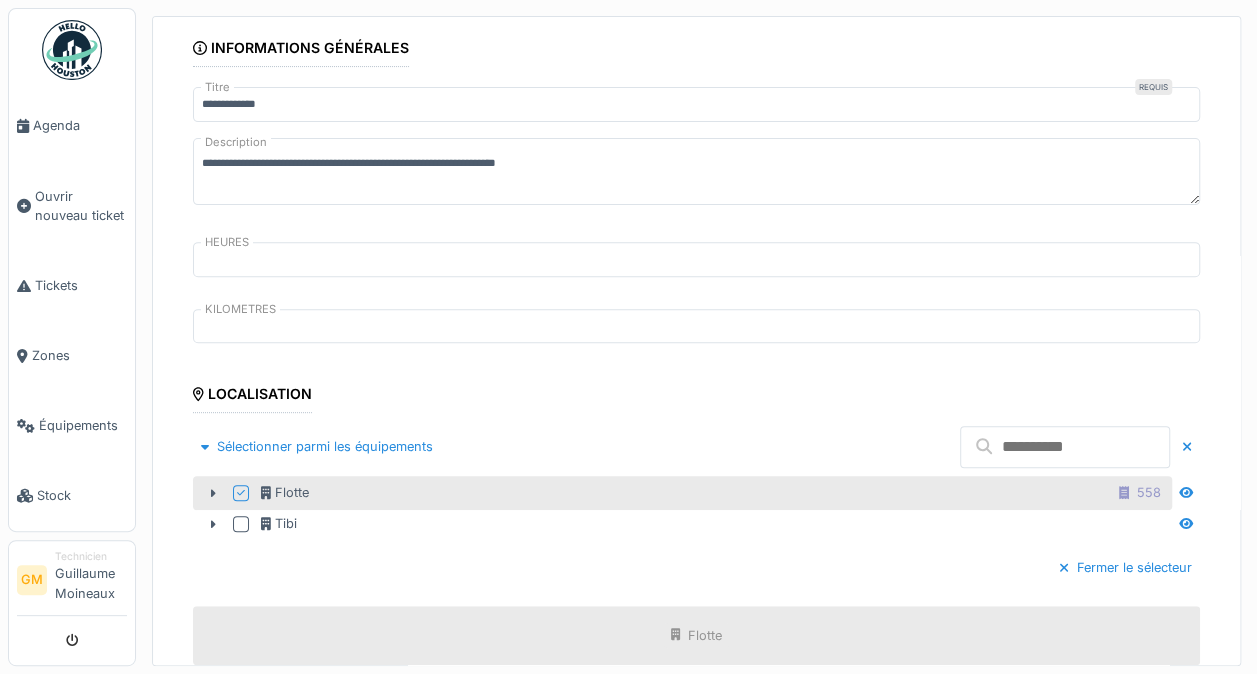 click at bounding box center (1065, 447) 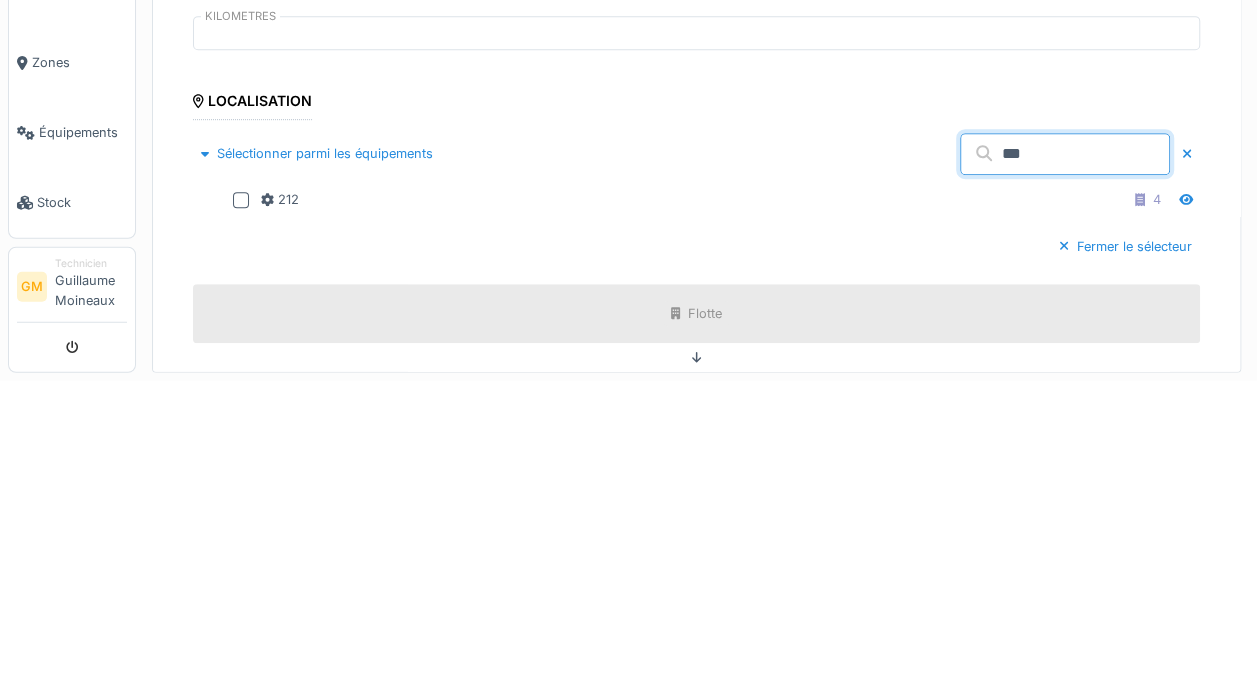 type on "***" 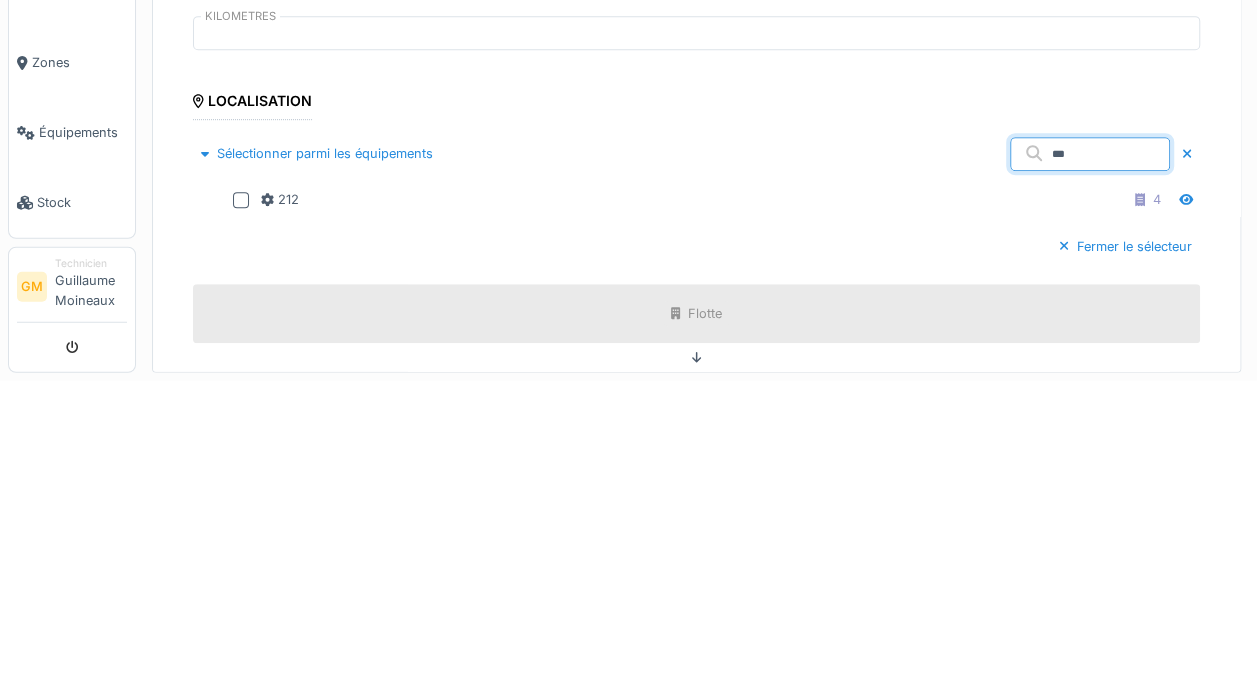 click at bounding box center (245, 493) 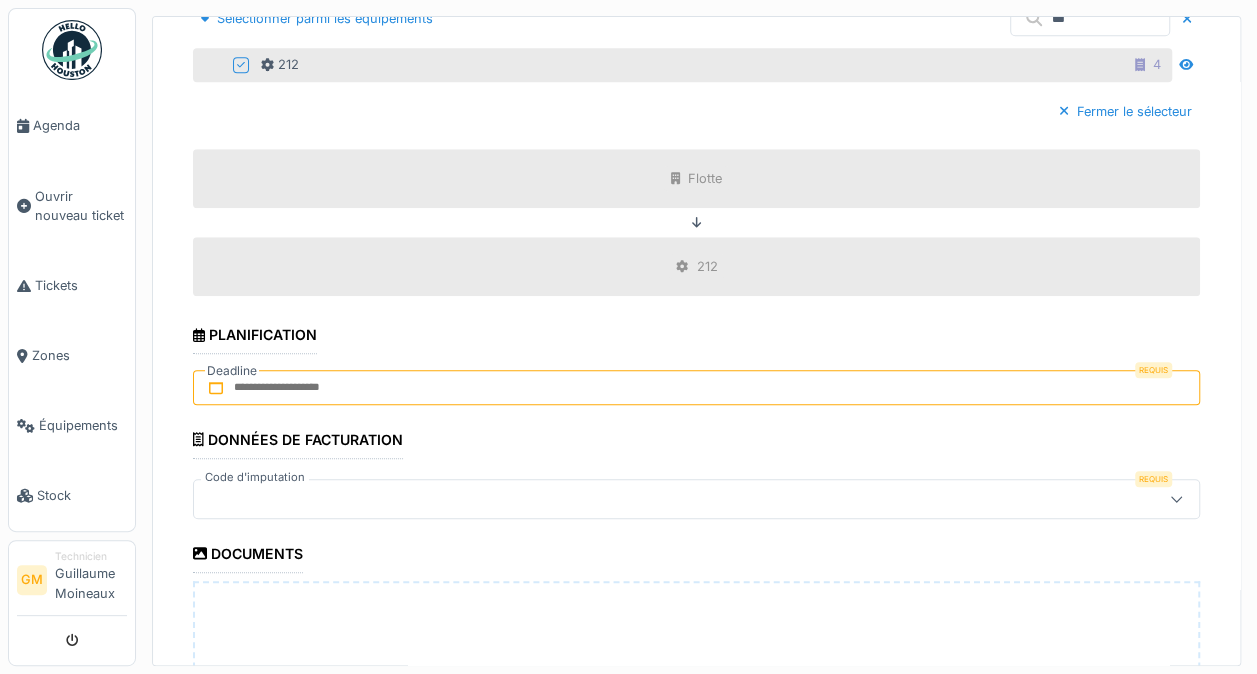 scroll, scrollTop: 708, scrollLeft: 0, axis: vertical 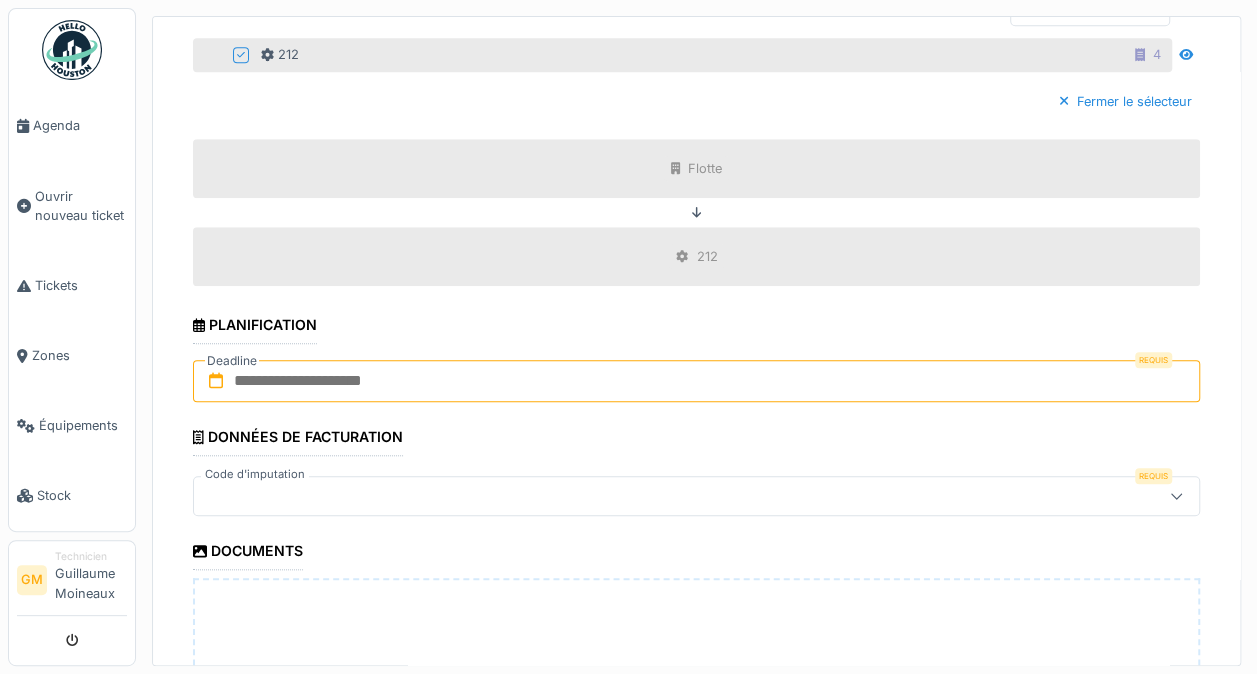 click at bounding box center [696, 381] 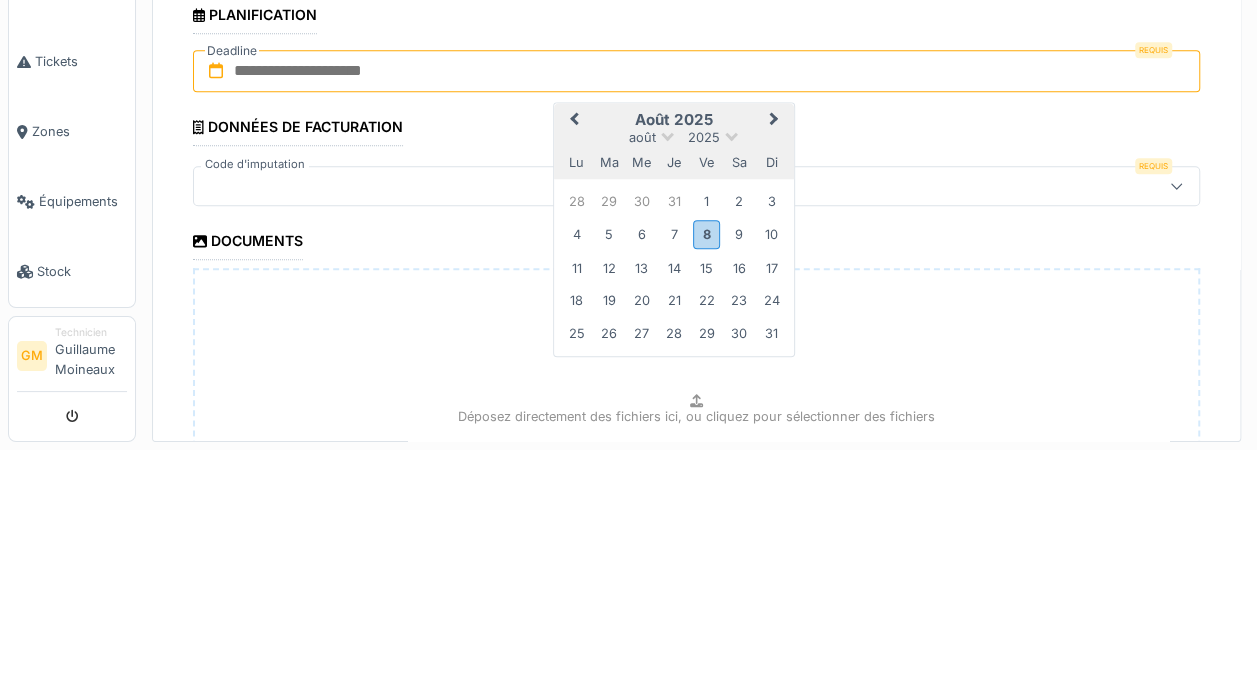 scroll, scrollTop: 870, scrollLeft: 0, axis: vertical 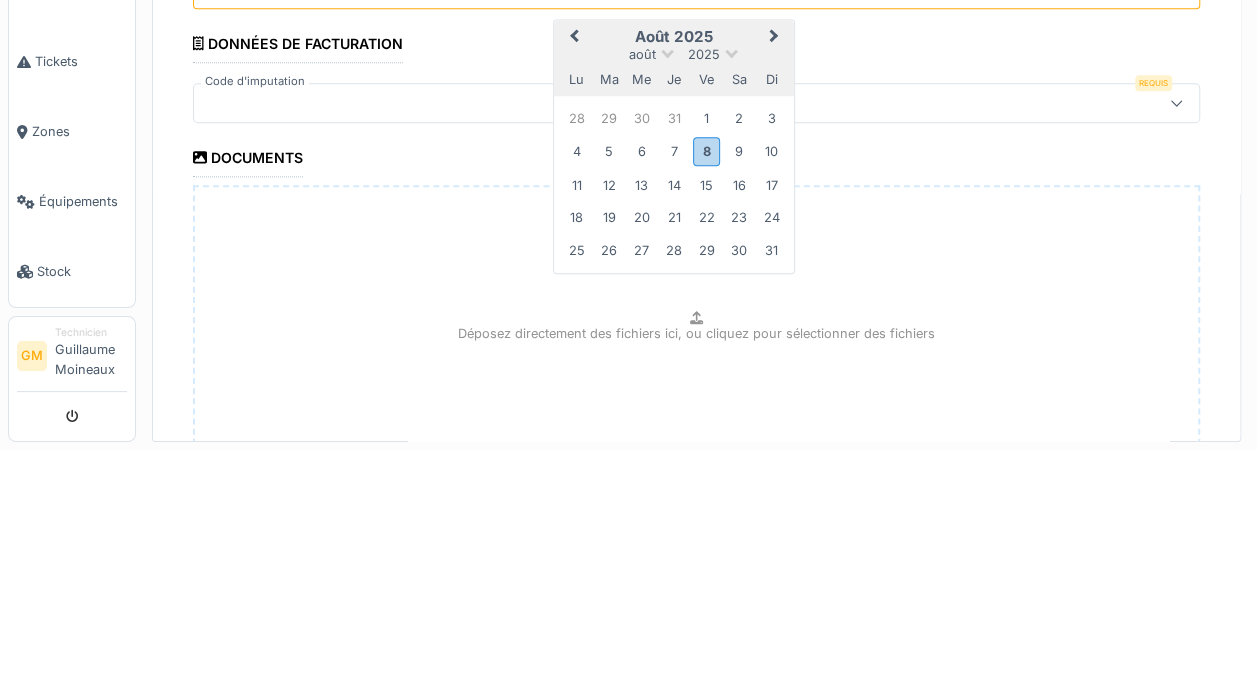 click on "7" at bounding box center [673, 375] 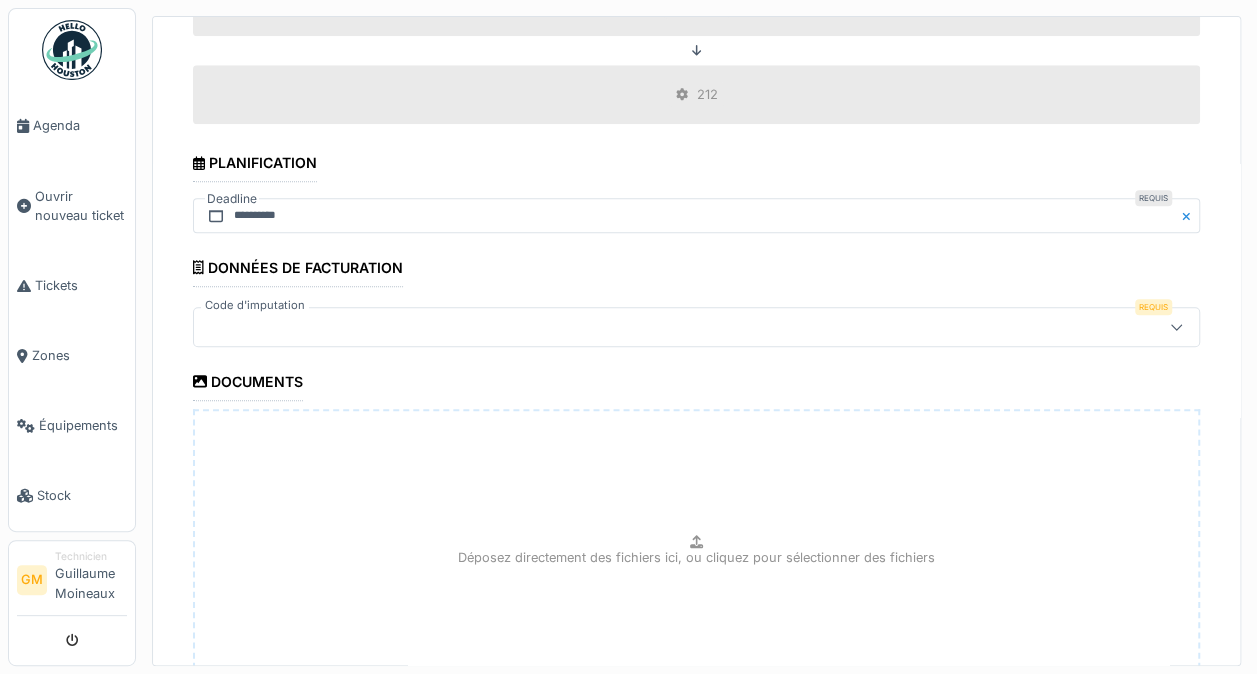 click at bounding box center (639, 327) 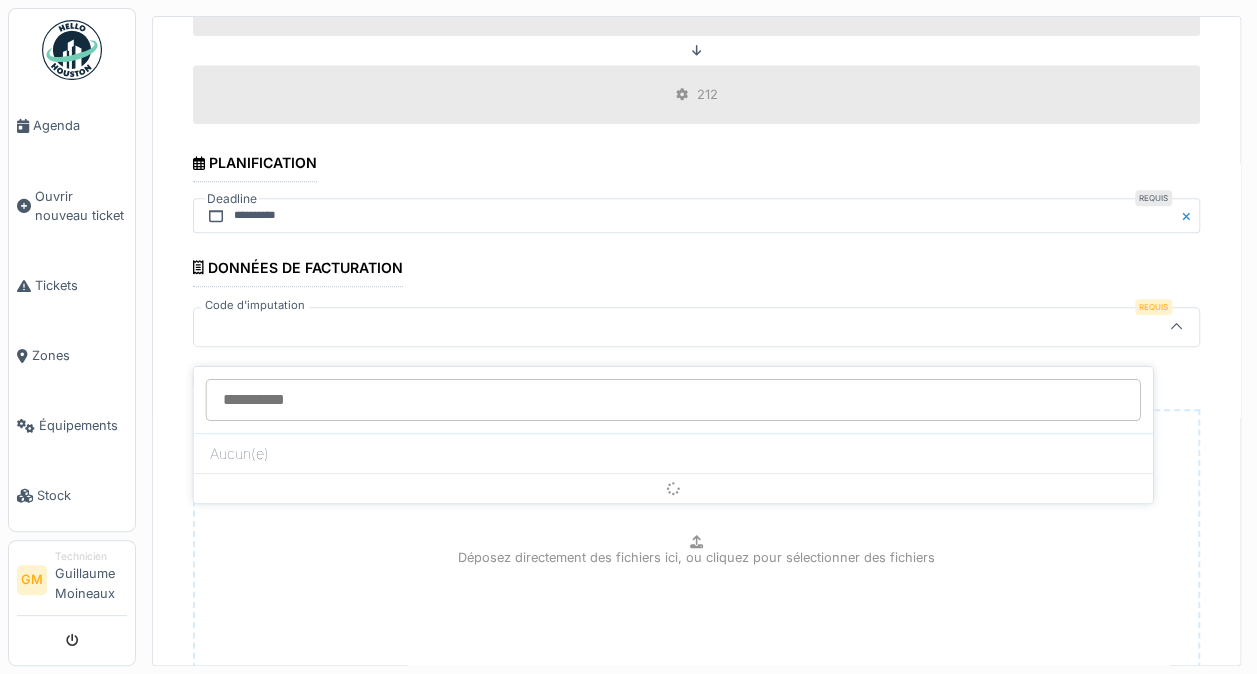scroll, scrollTop: 4, scrollLeft: 0, axis: vertical 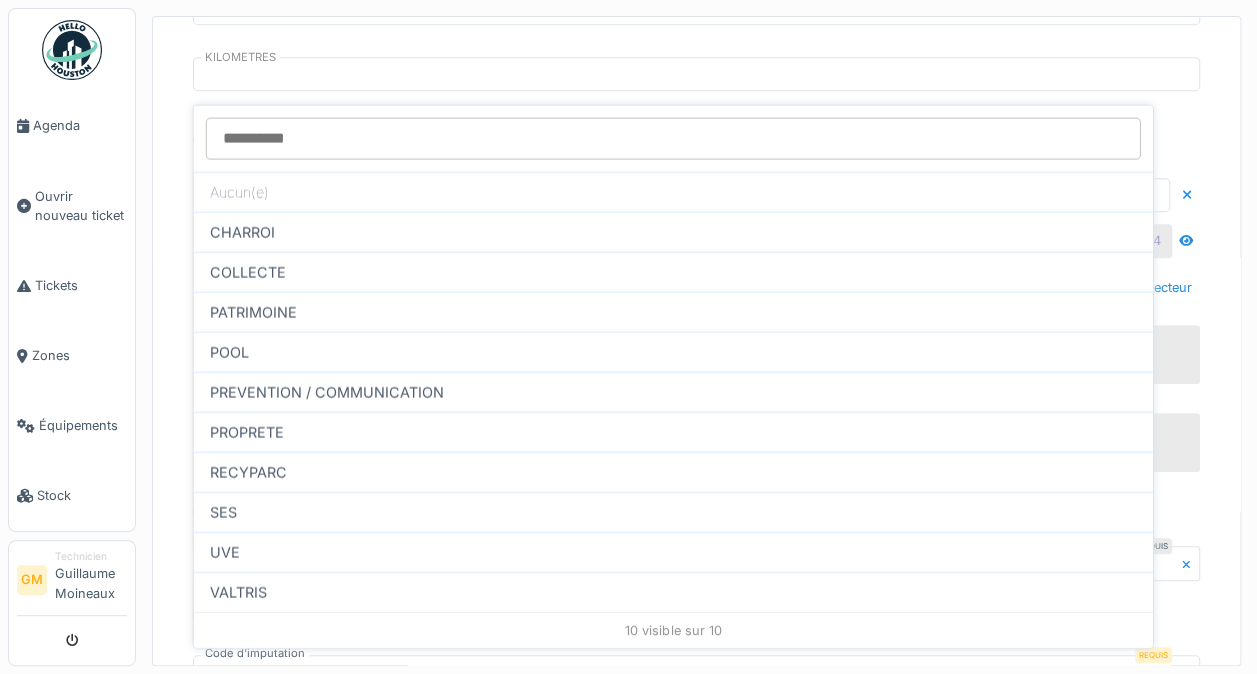 click on "COLLECTE" at bounding box center [673, 272] 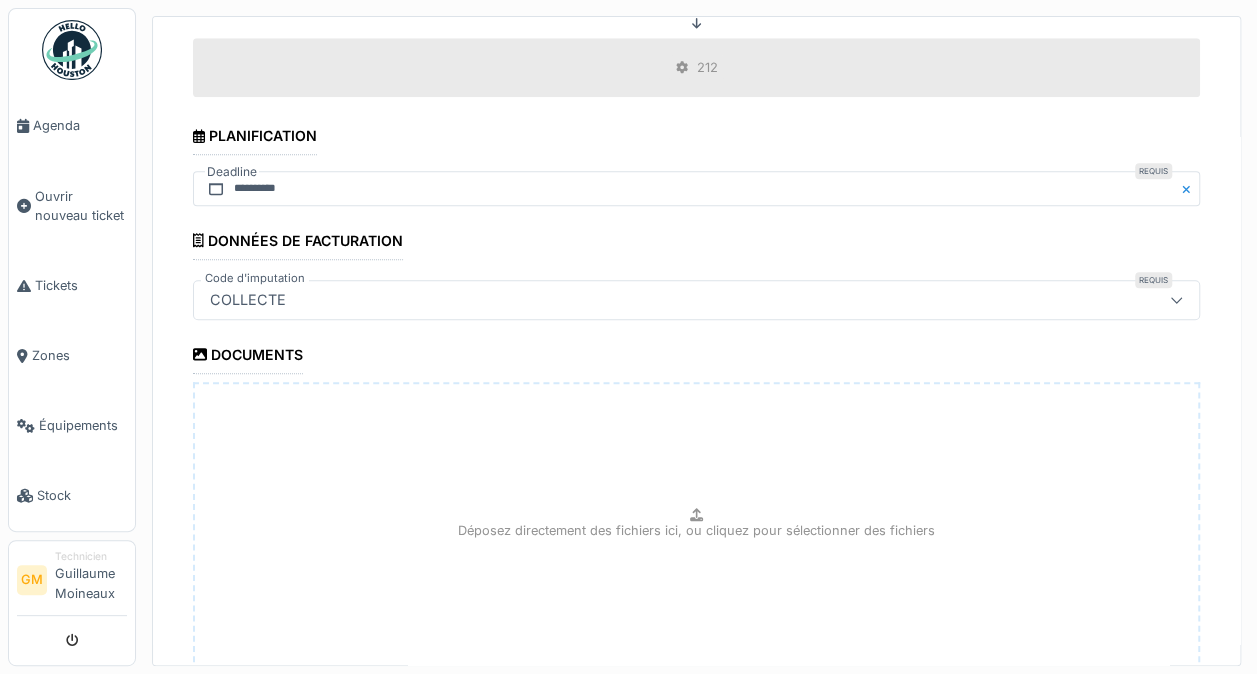 scroll, scrollTop: 1041, scrollLeft: 0, axis: vertical 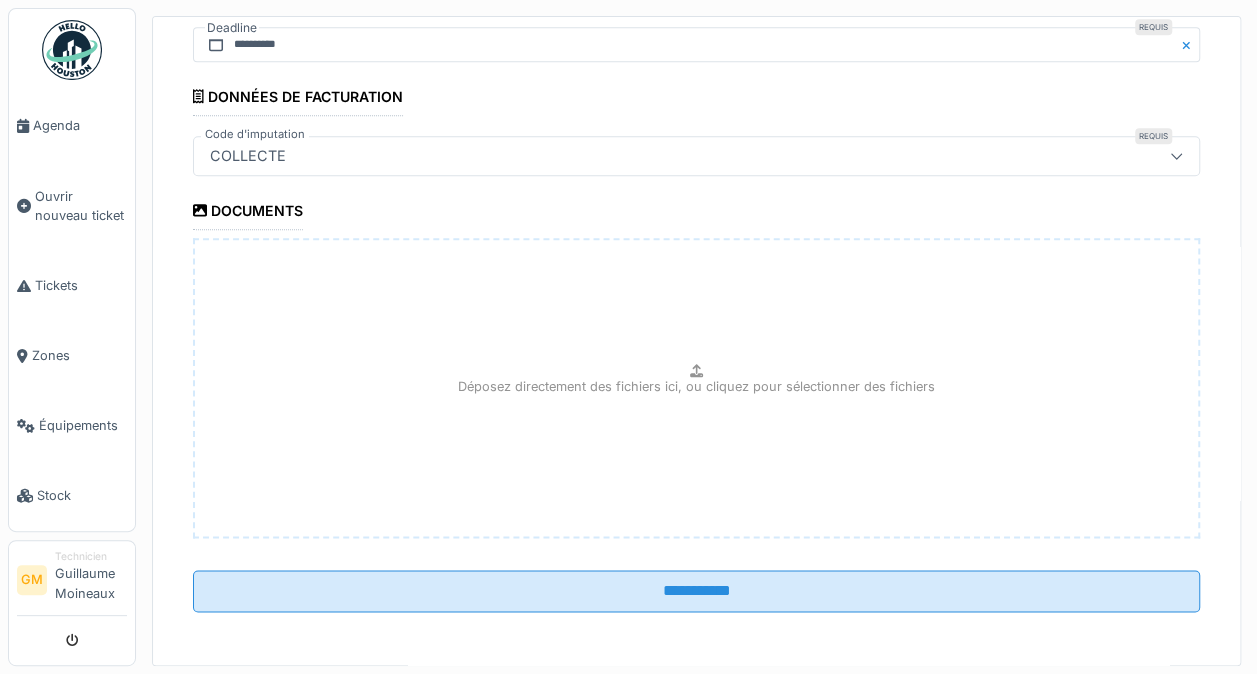 click on "**********" at bounding box center [696, 591] 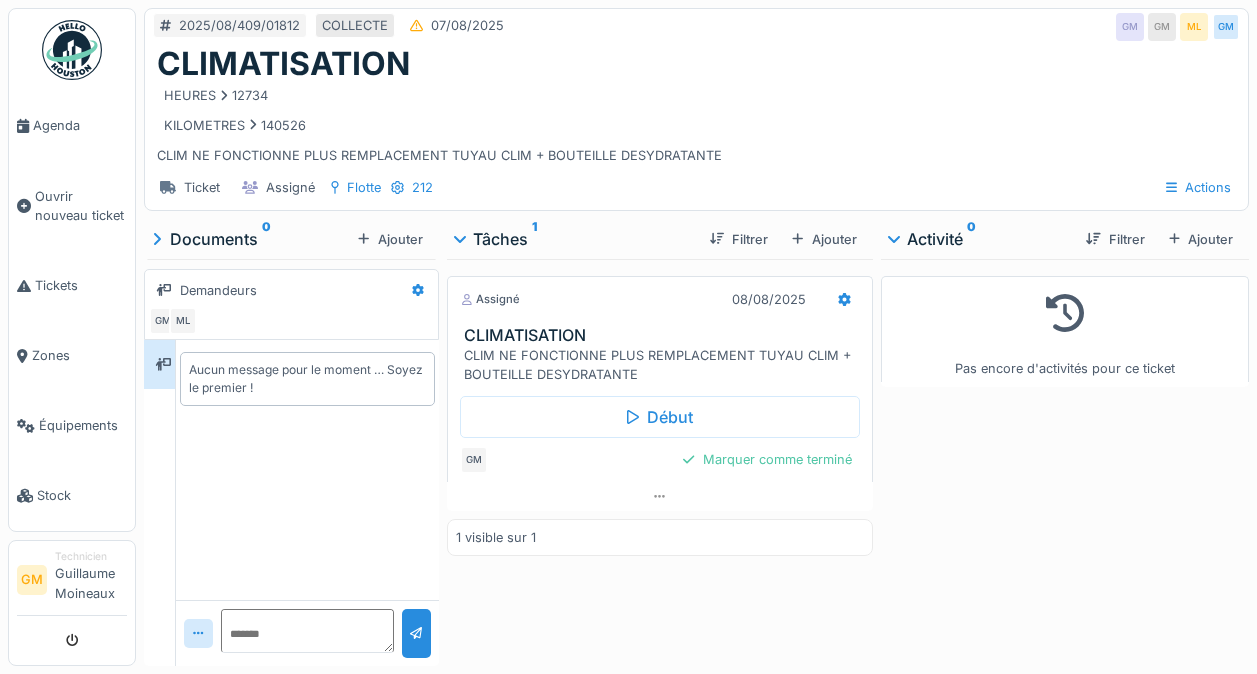 scroll, scrollTop: 0, scrollLeft: 0, axis: both 